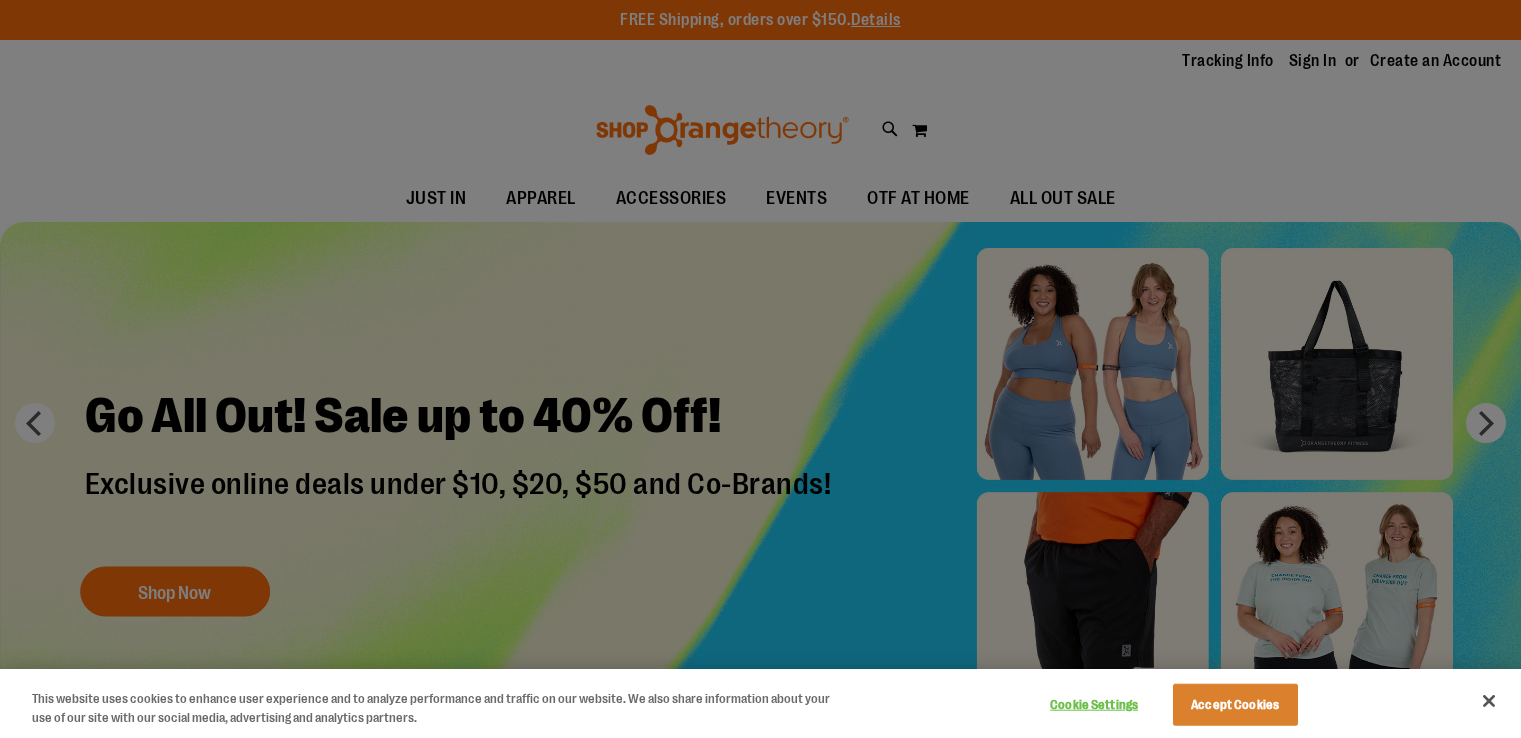 scroll, scrollTop: 0, scrollLeft: 0, axis: both 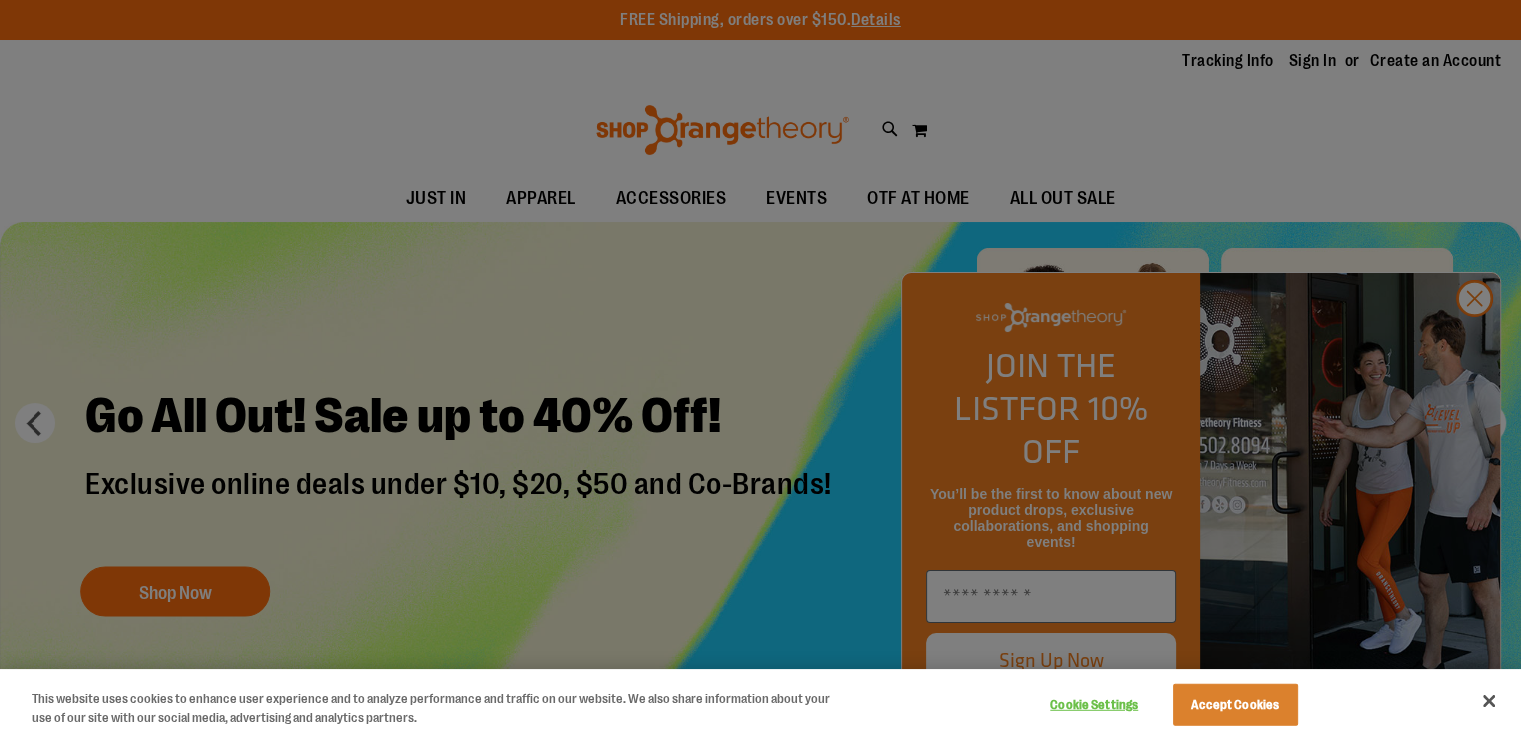 click at bounding box center [760, 369] 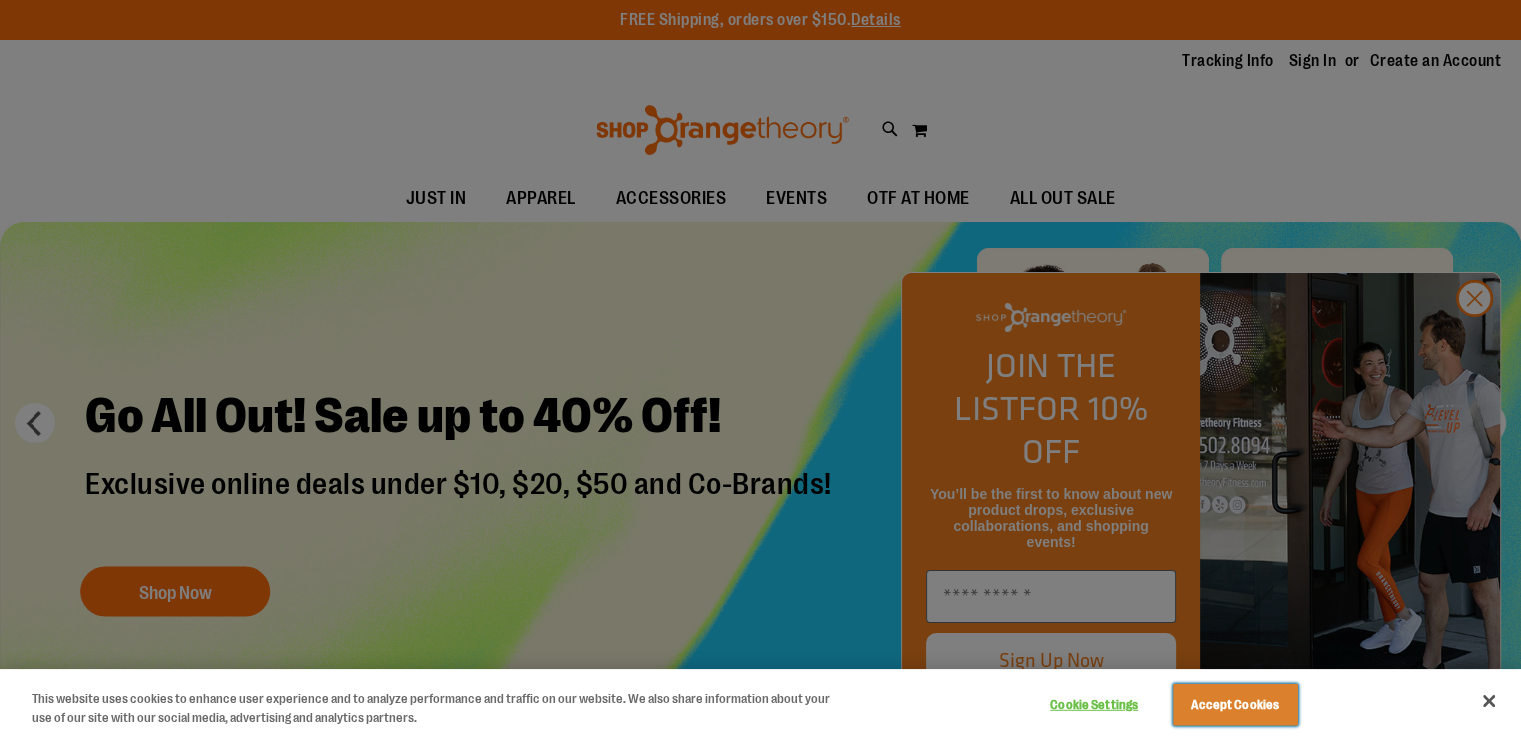 click on "Accept Cookies" at bounding box center [1235, 705] 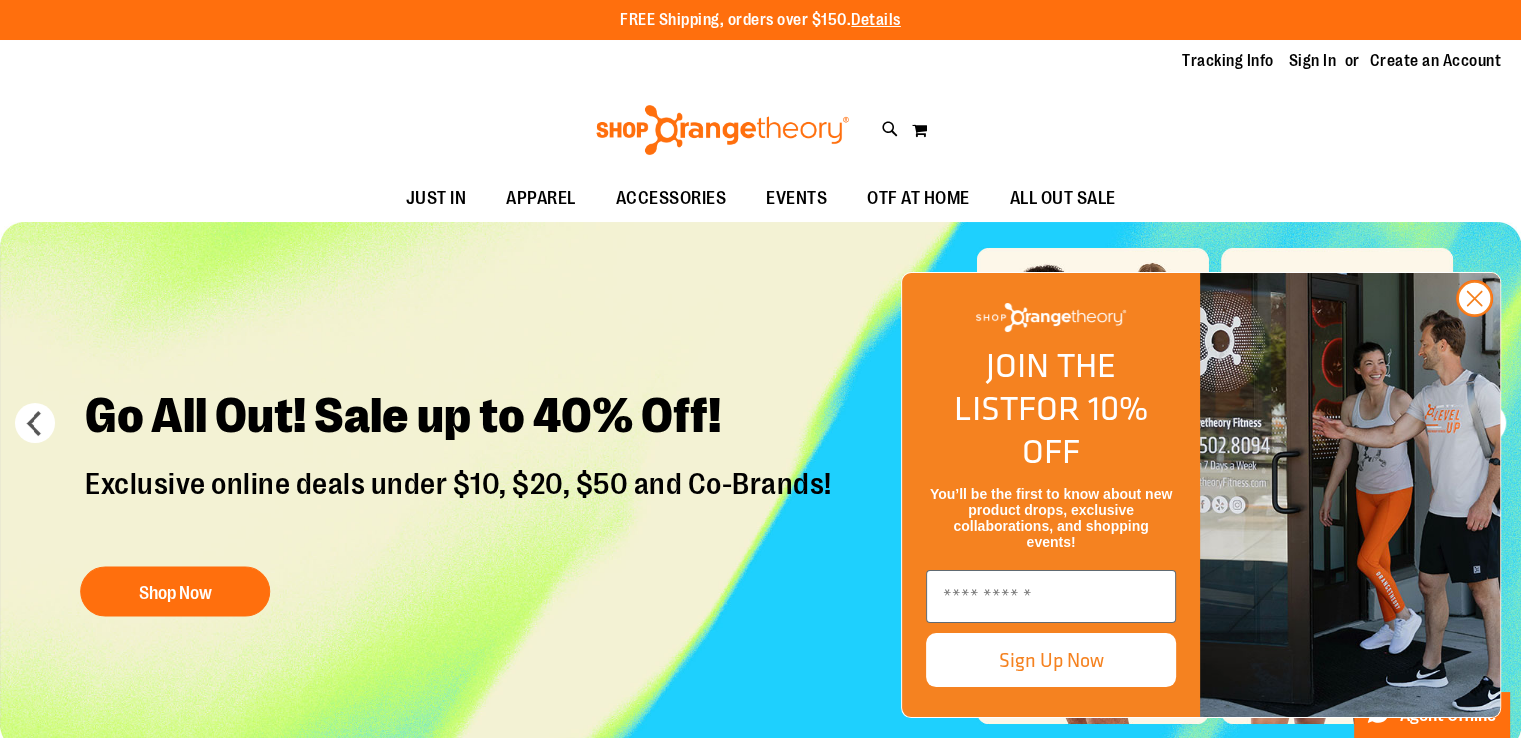 click on "Tracking Info
Sign In
Return to Procurement
Create an Account" at bounding box center [760, 61] 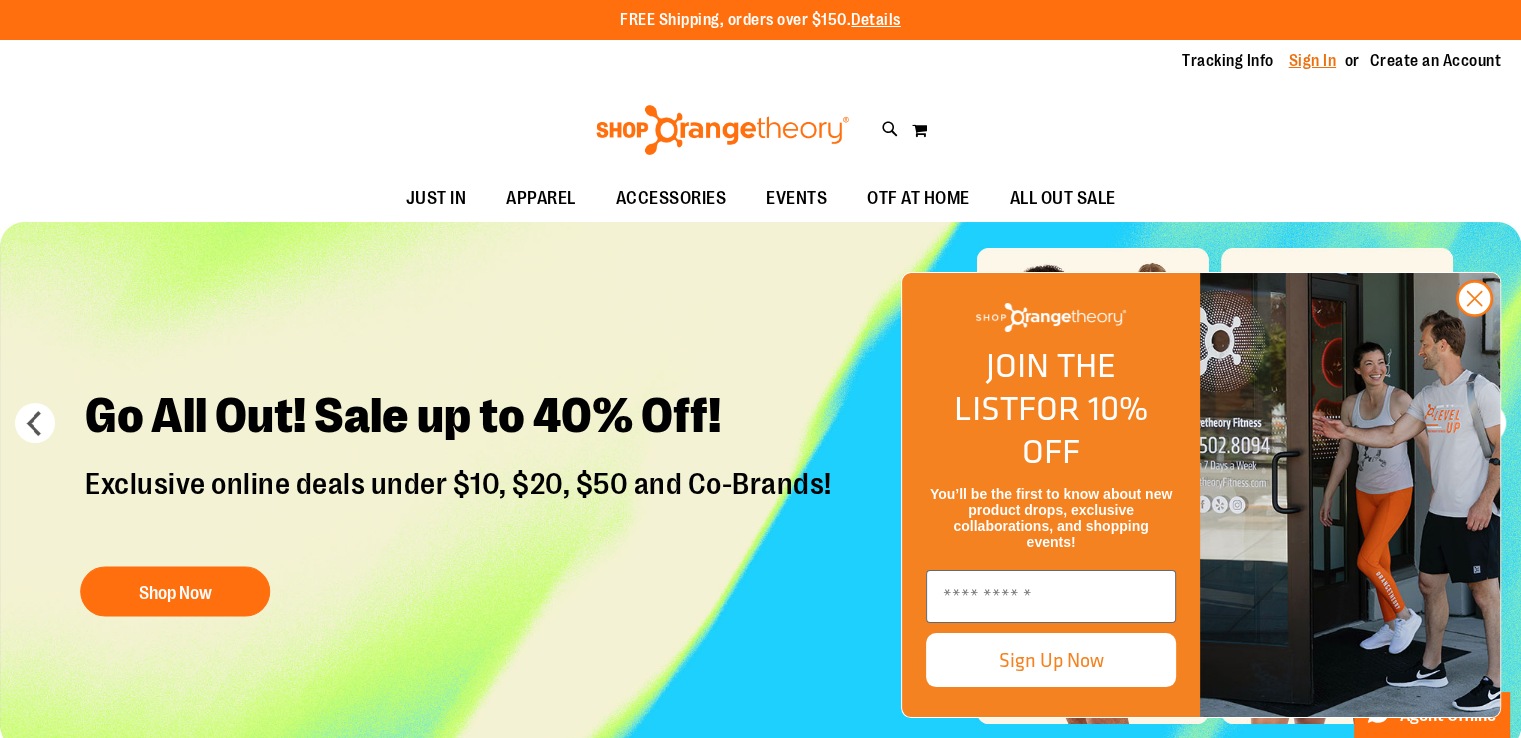 click on "Sign In" at bounding box center [1313, 61] 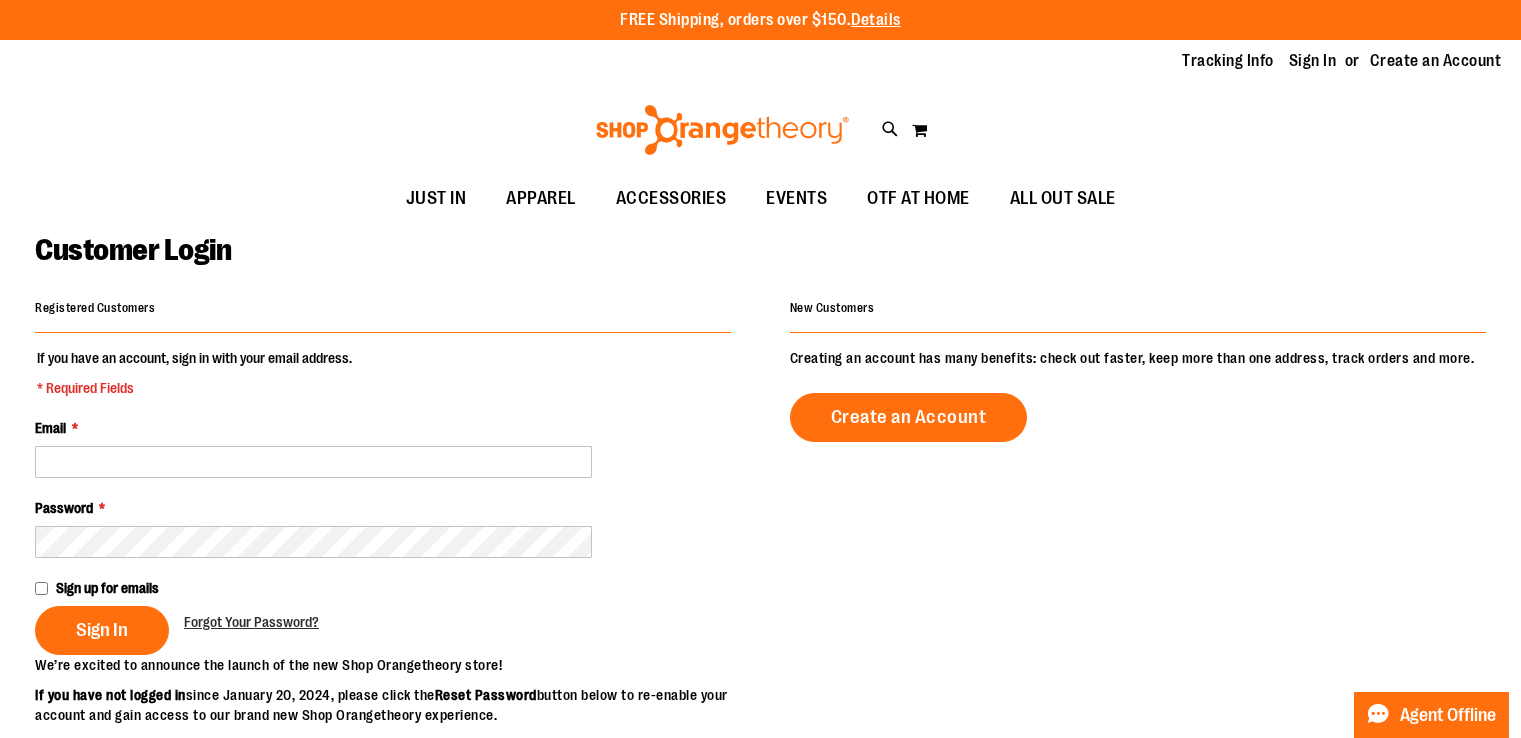 scroll, scrollTop: 0, scrollLeft: 0, axis: both 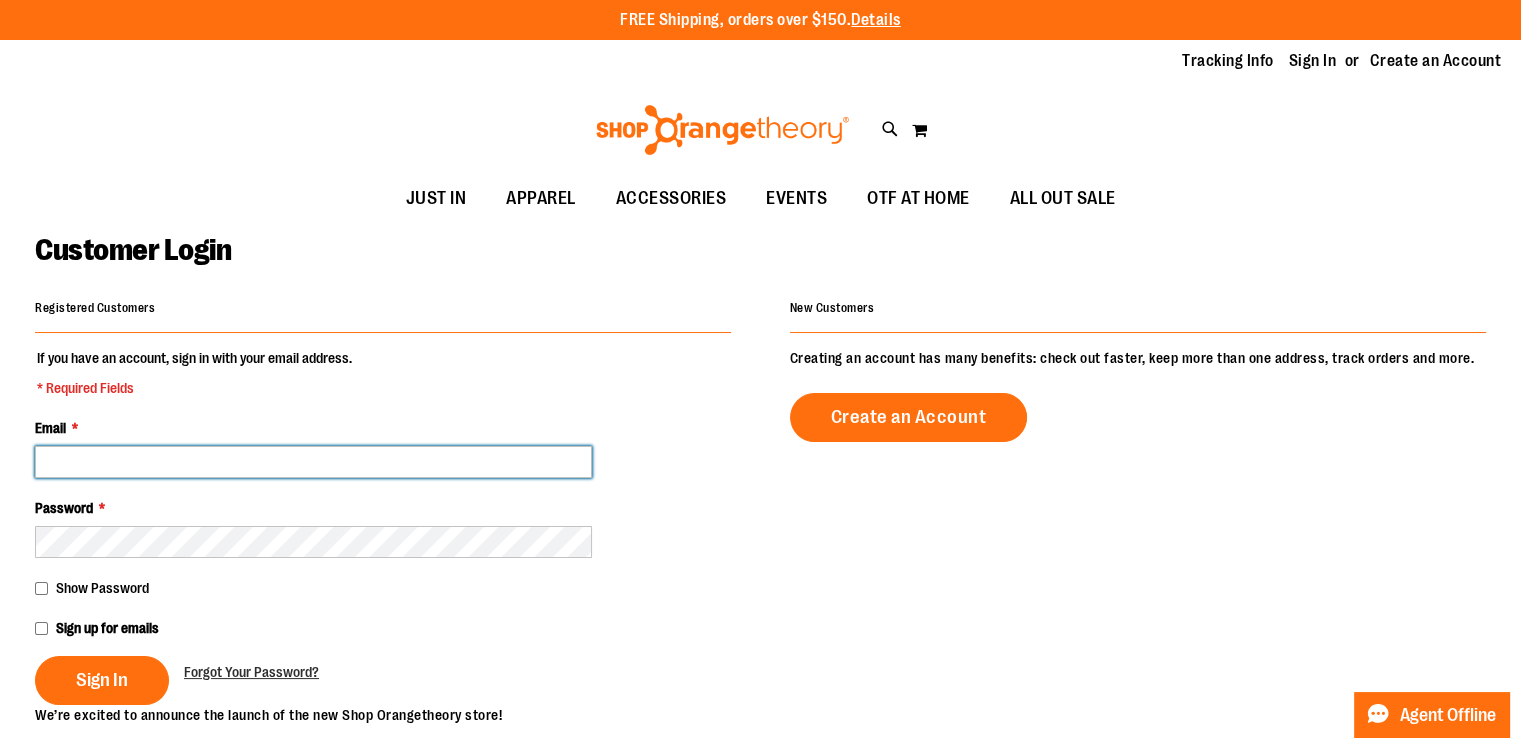 click on "Email *" at bounding box center (313, 462) 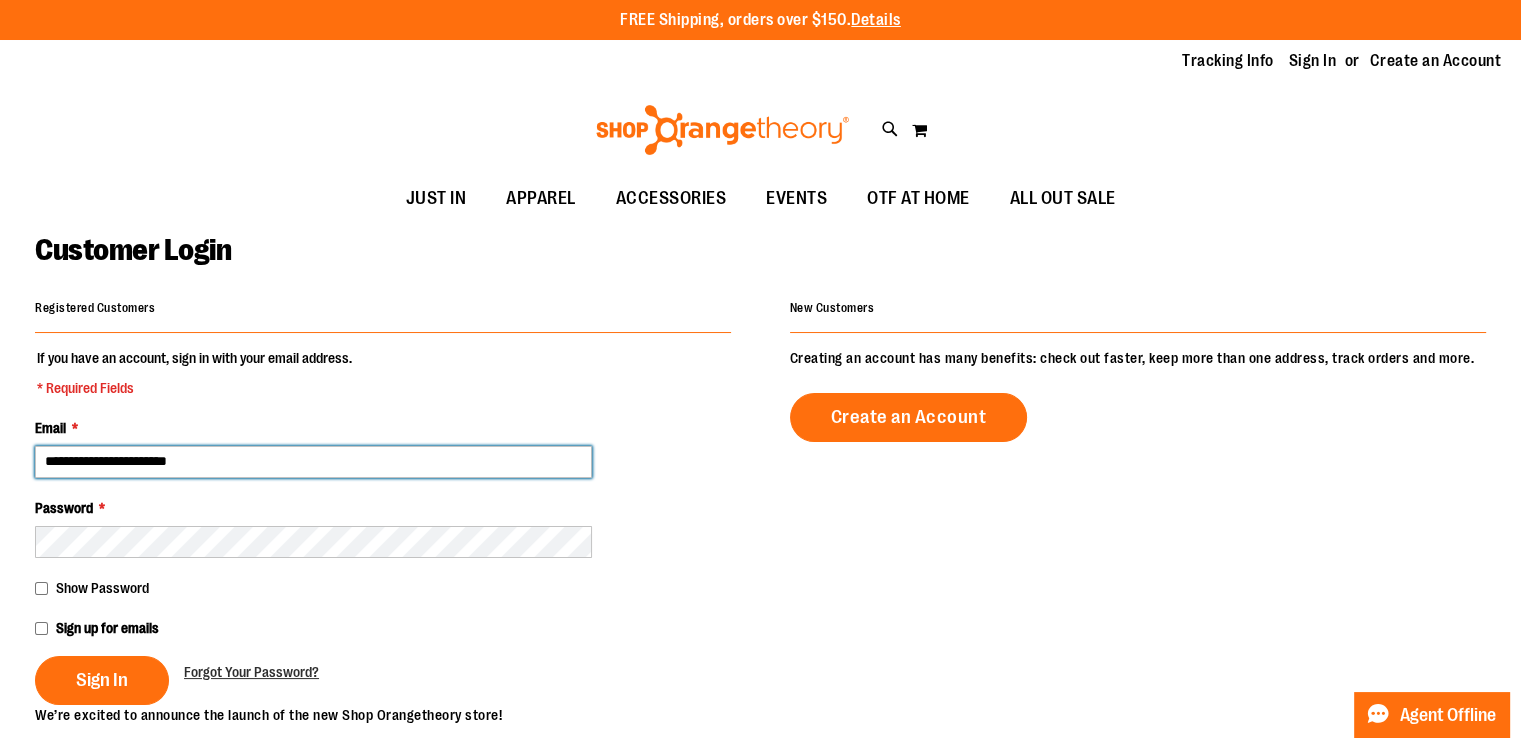 type on "**********" 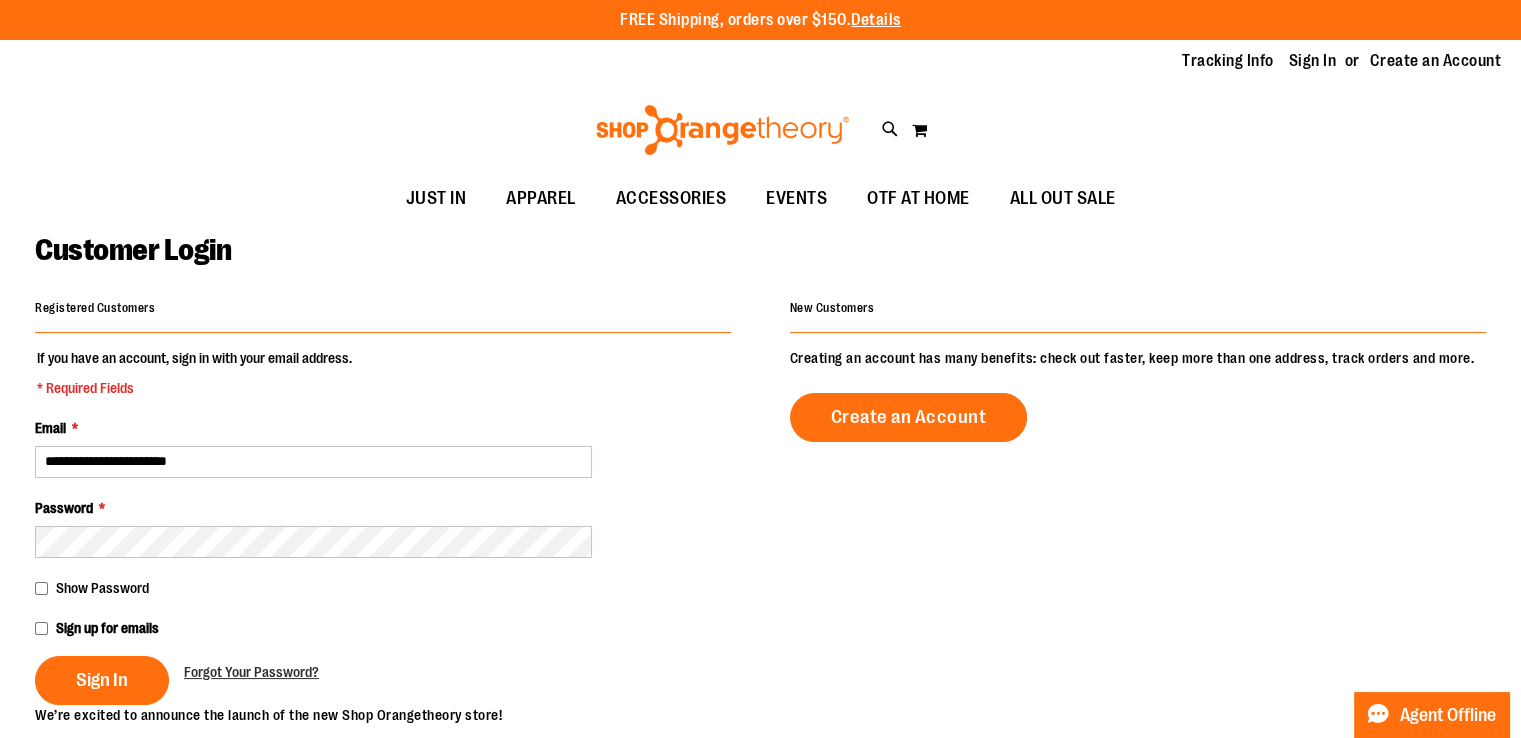 click on "Show Password" at bounding box center (383, 588) 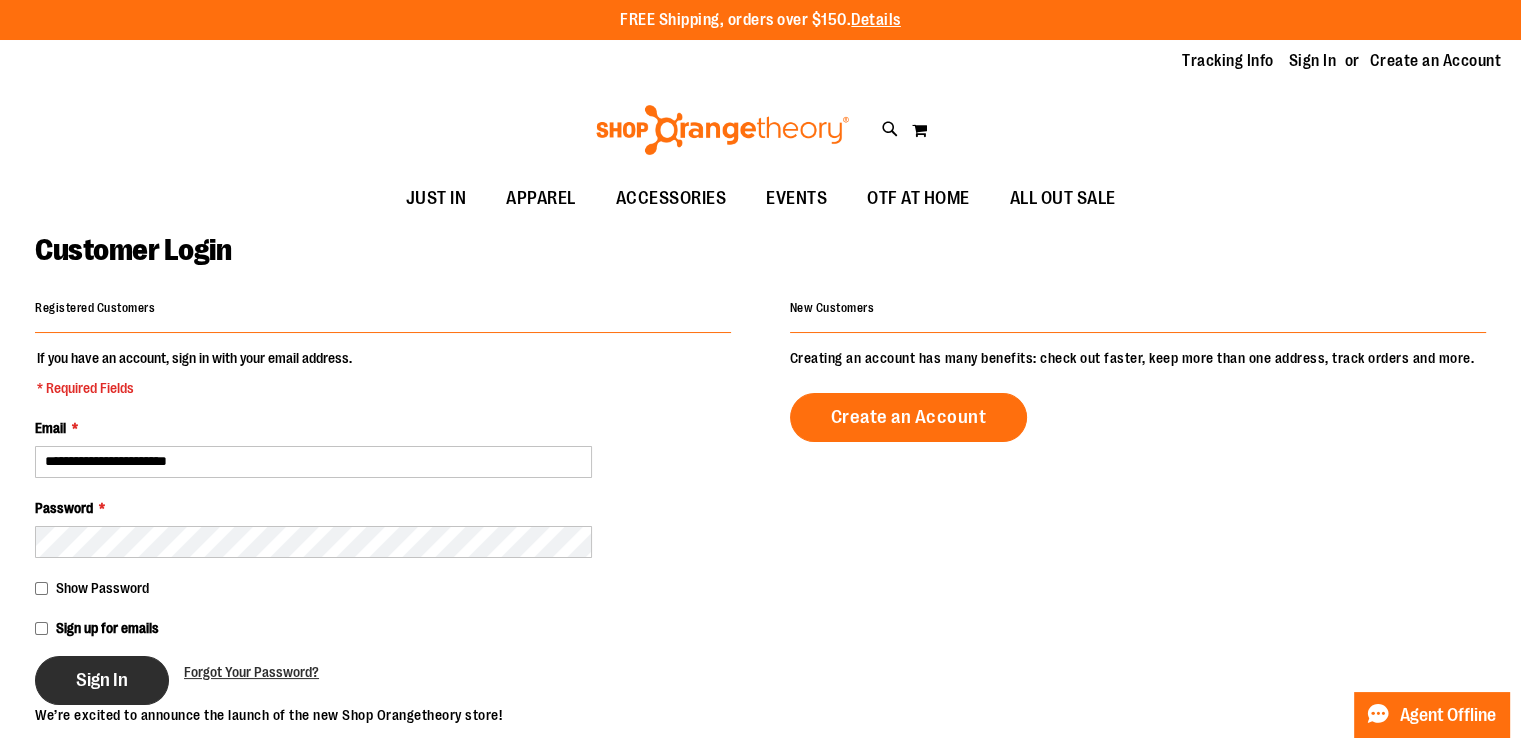click on "Sign In" at bounding box center [102, 680] 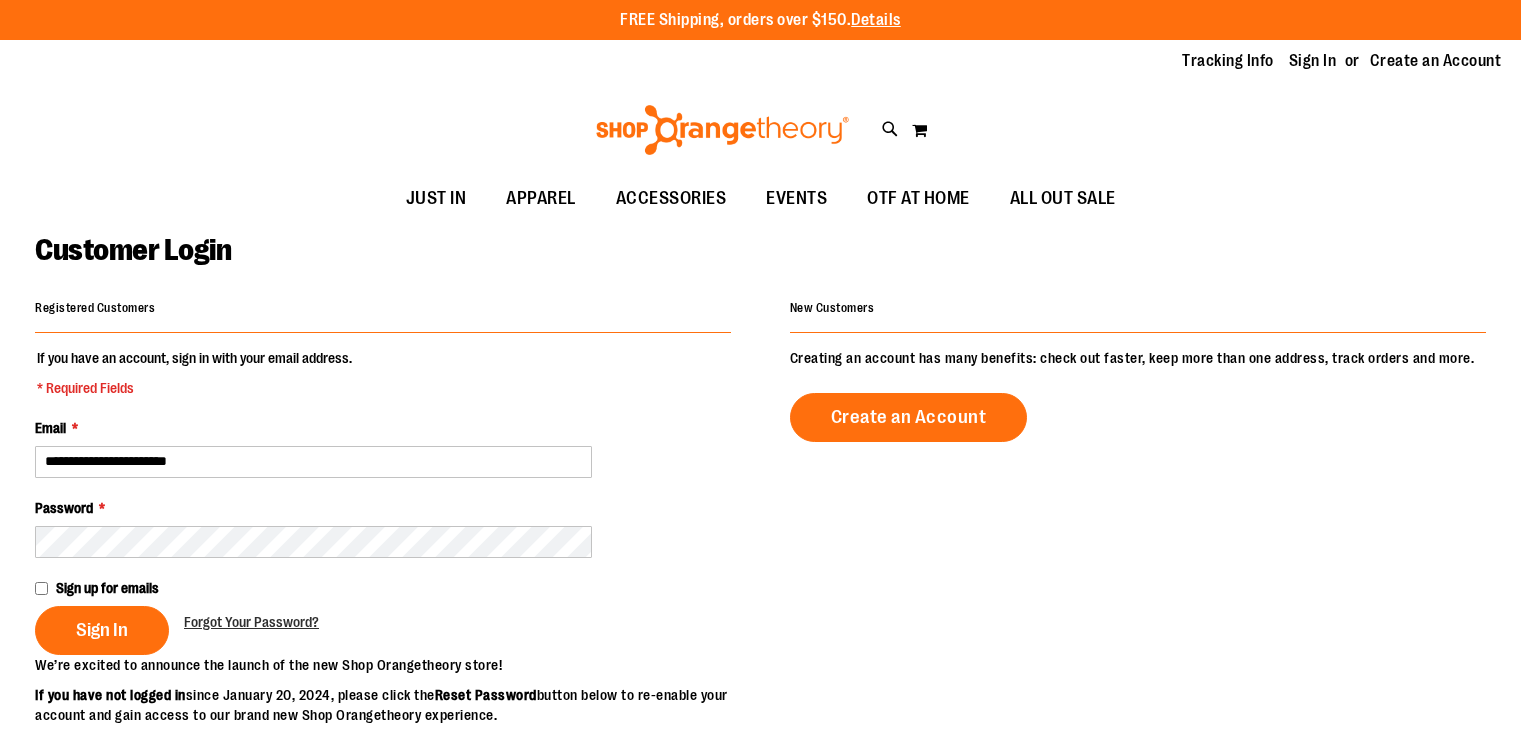 scroll, scrollTop: 0, scrollLeft: 0, axis: both 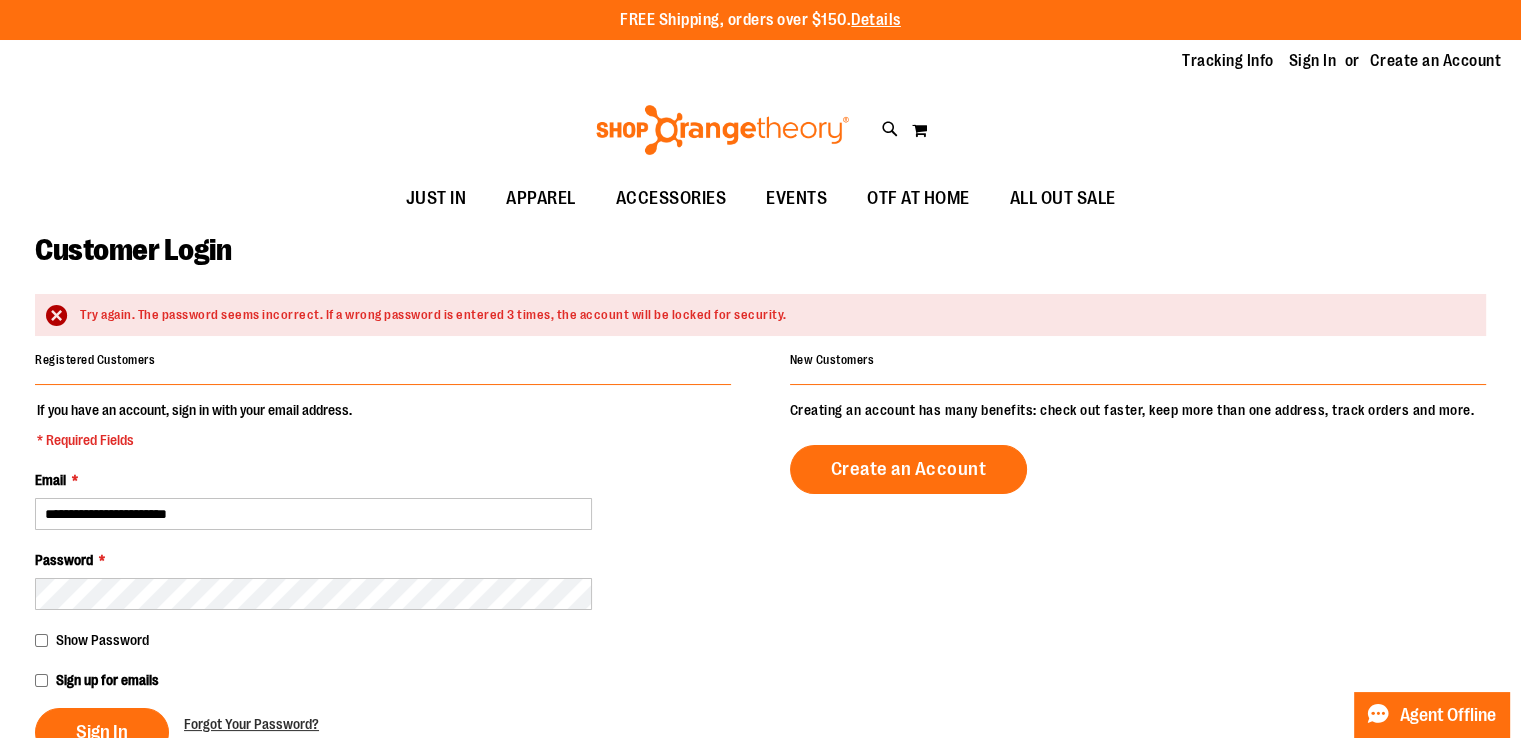 click on "Show Password" at bounding box center [102, 640] 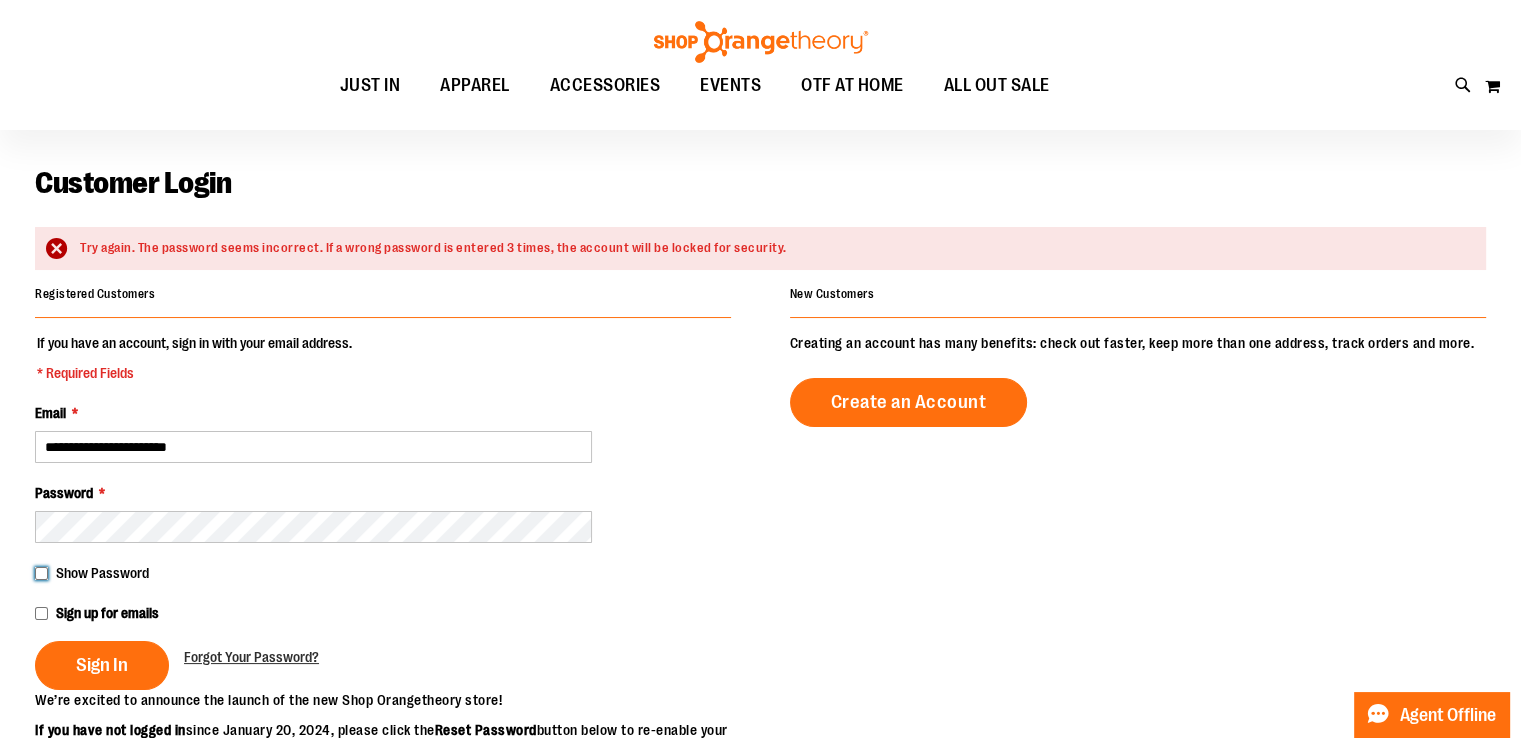 scroll, scrollTop: 100, scrollLeft: 0, axis: vertical 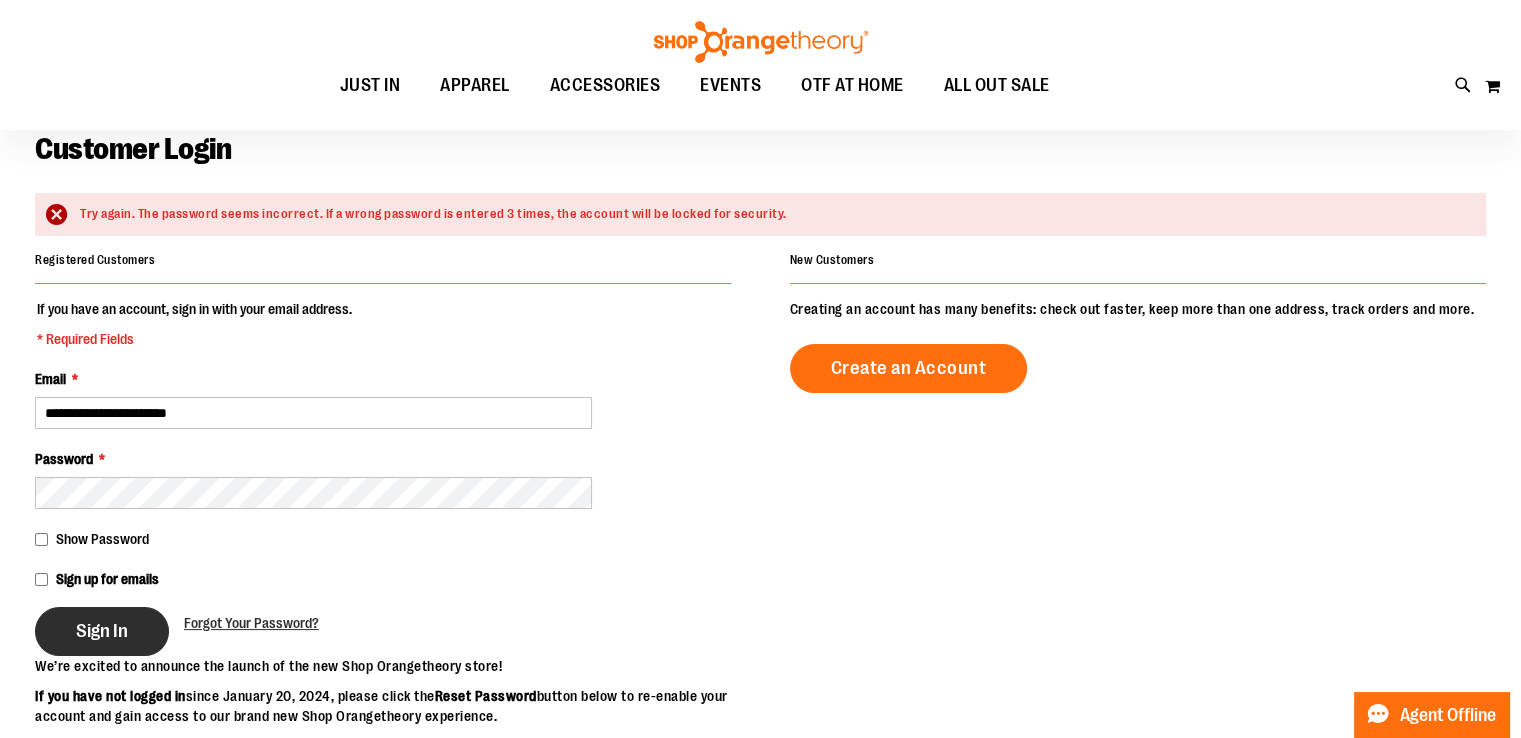 click on "Sign In" at bounding box center [102, 631] 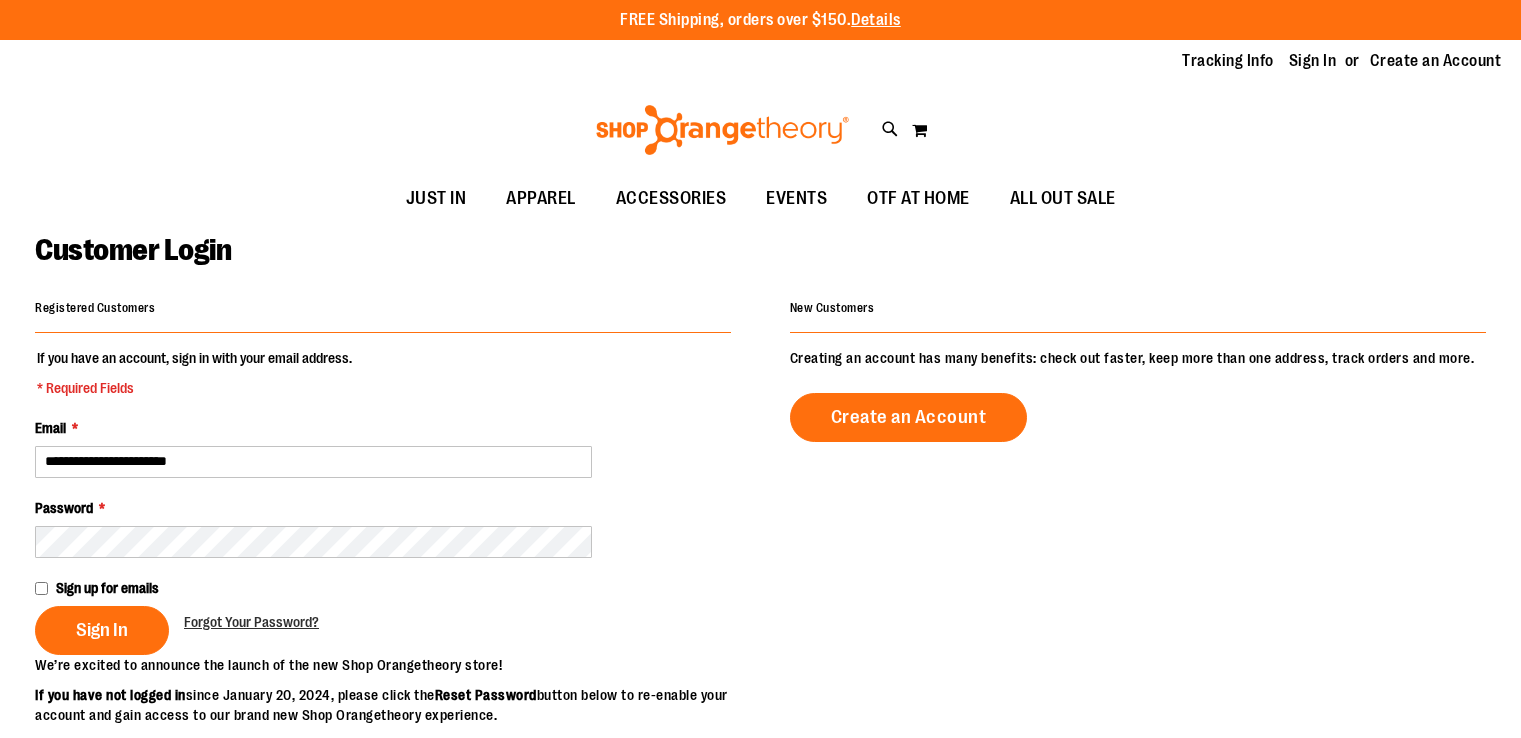 scroll, scrollTop: 0, scrollLeft: 0, axis: both 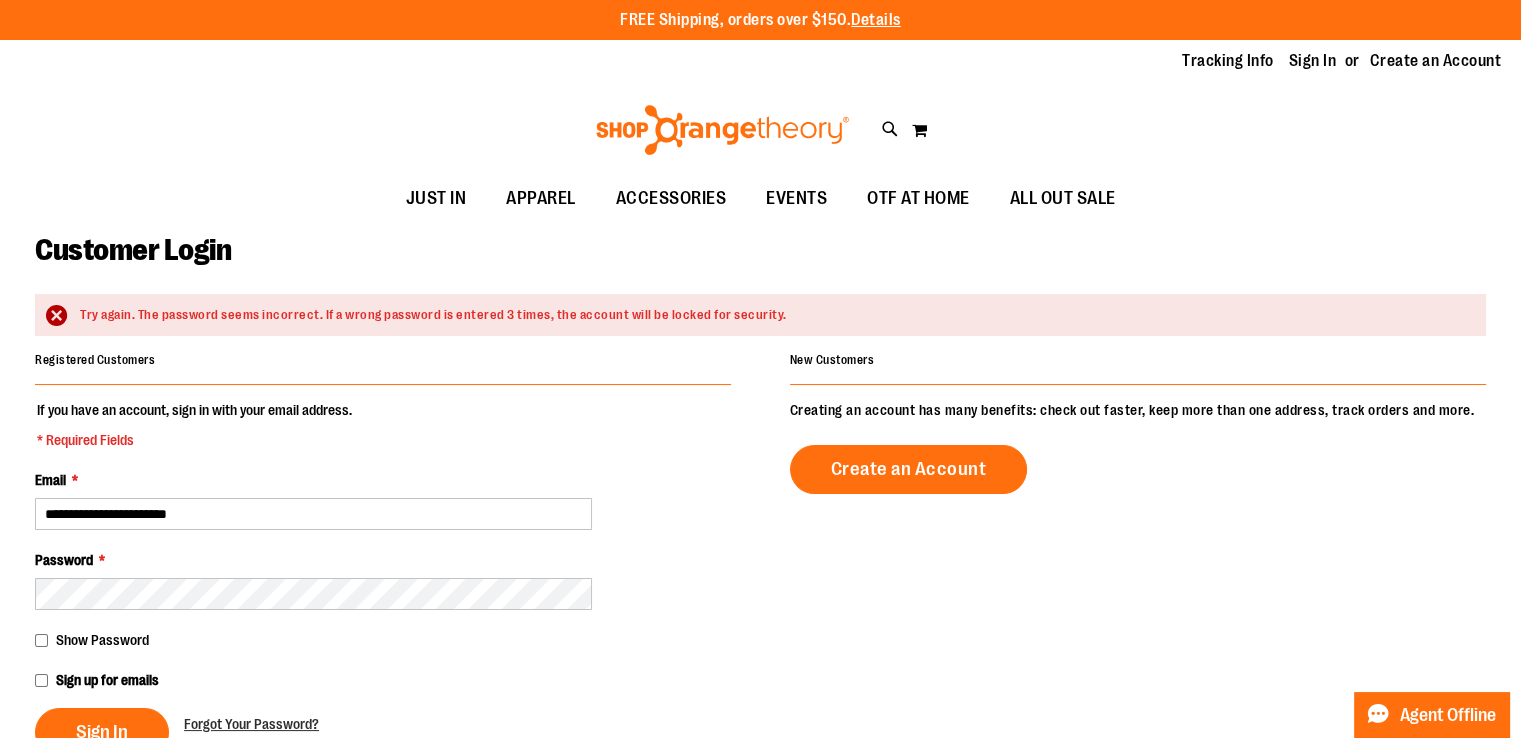 click on "If you have an account, sign in with your email address.                     * Required Fields
Email *
[EMAIL]
Password *
Show Password
Sign up for emails
Sign In
Forgot Your Password?" at bounding box center [383, 578] 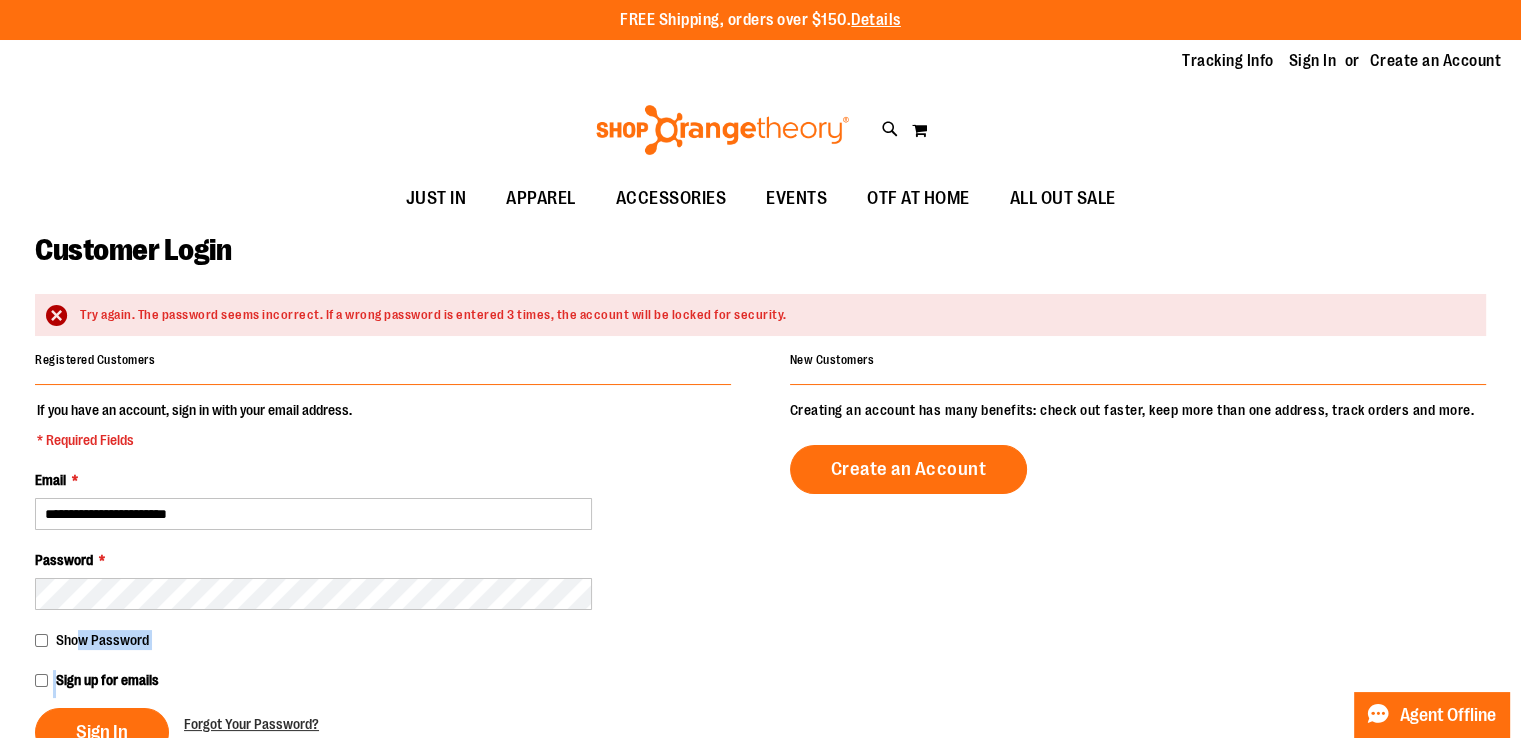 click on "Show Password" at bounding box center (102, 640) 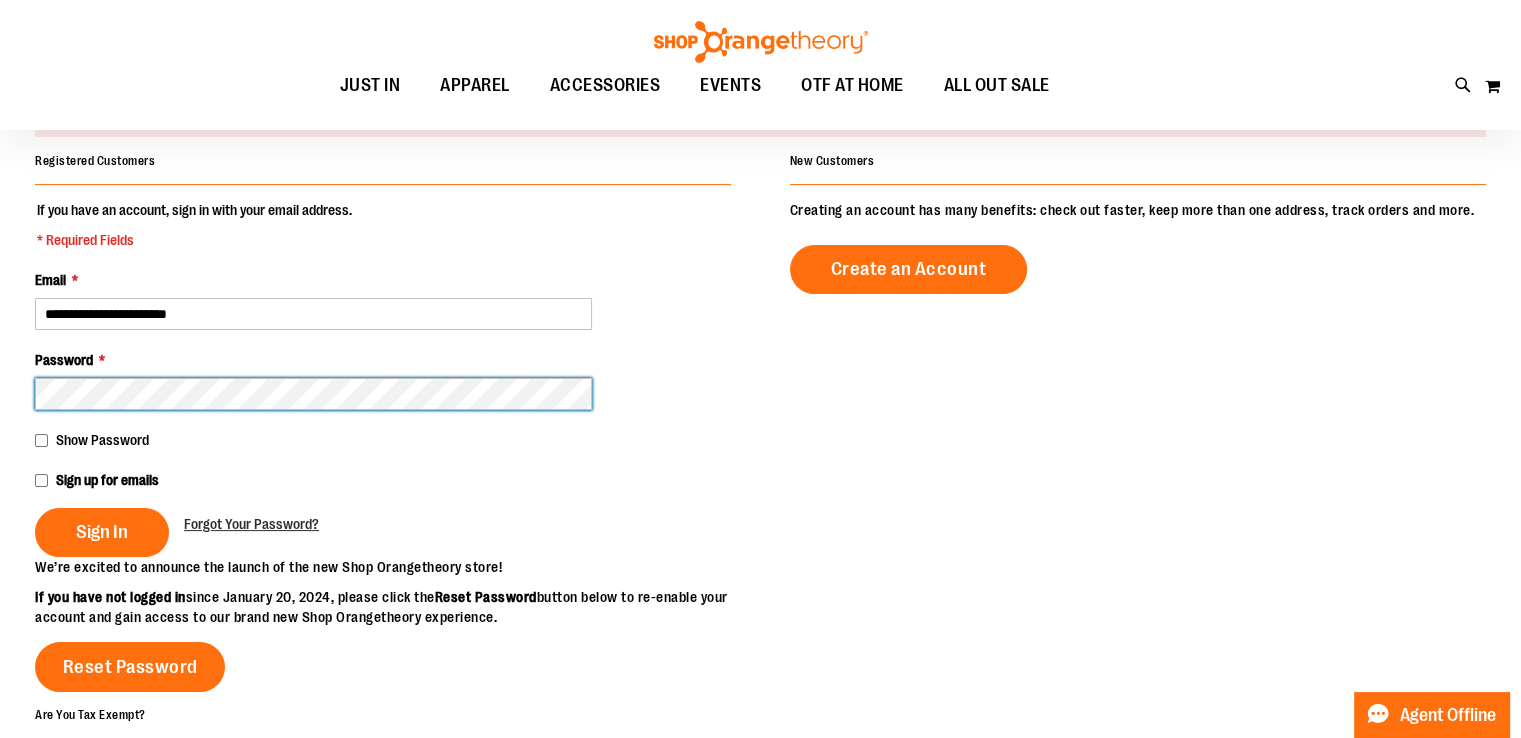 scroll, scrollTop: 200, scrollLeft: 0, axis: vertical 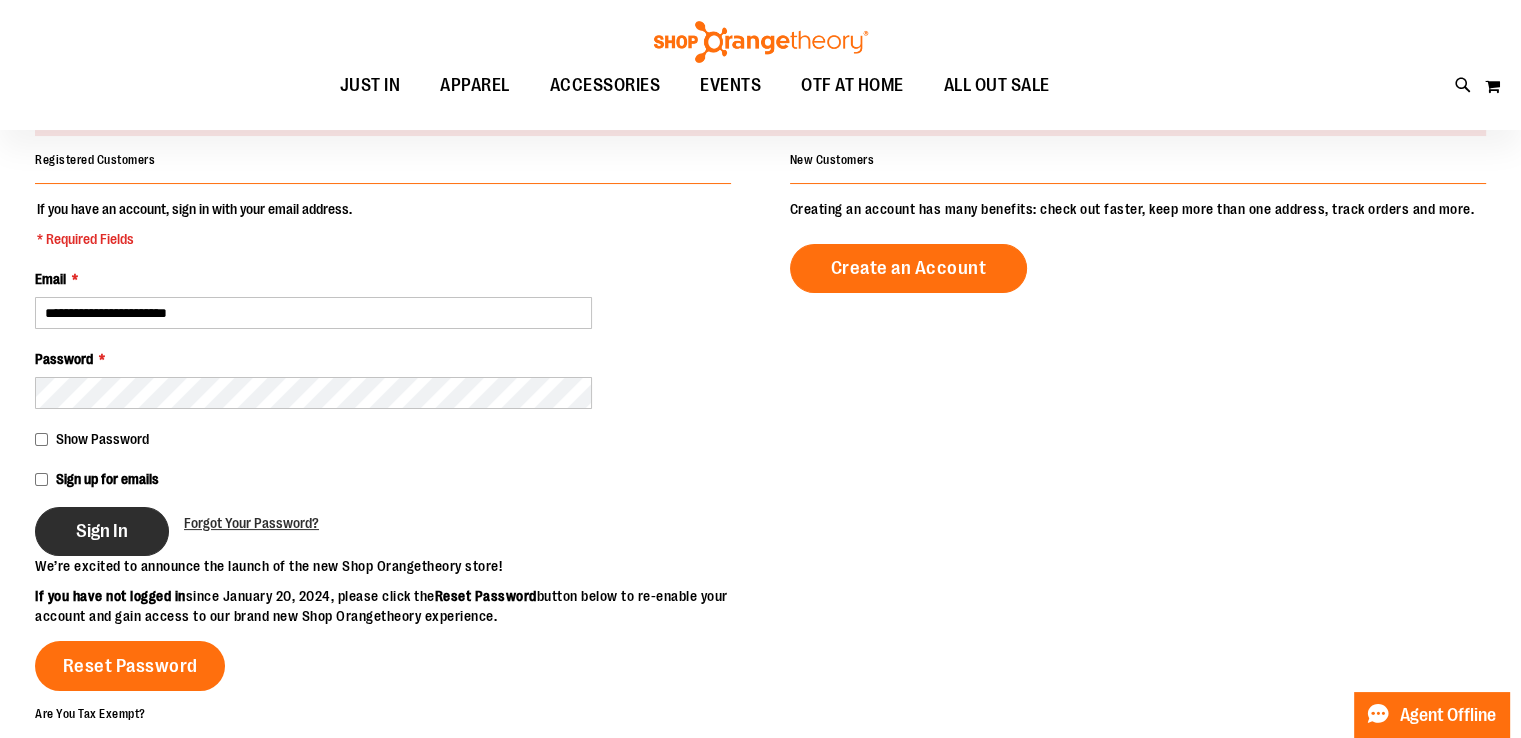 click on "Sign In" at bounding box center (102, 531) 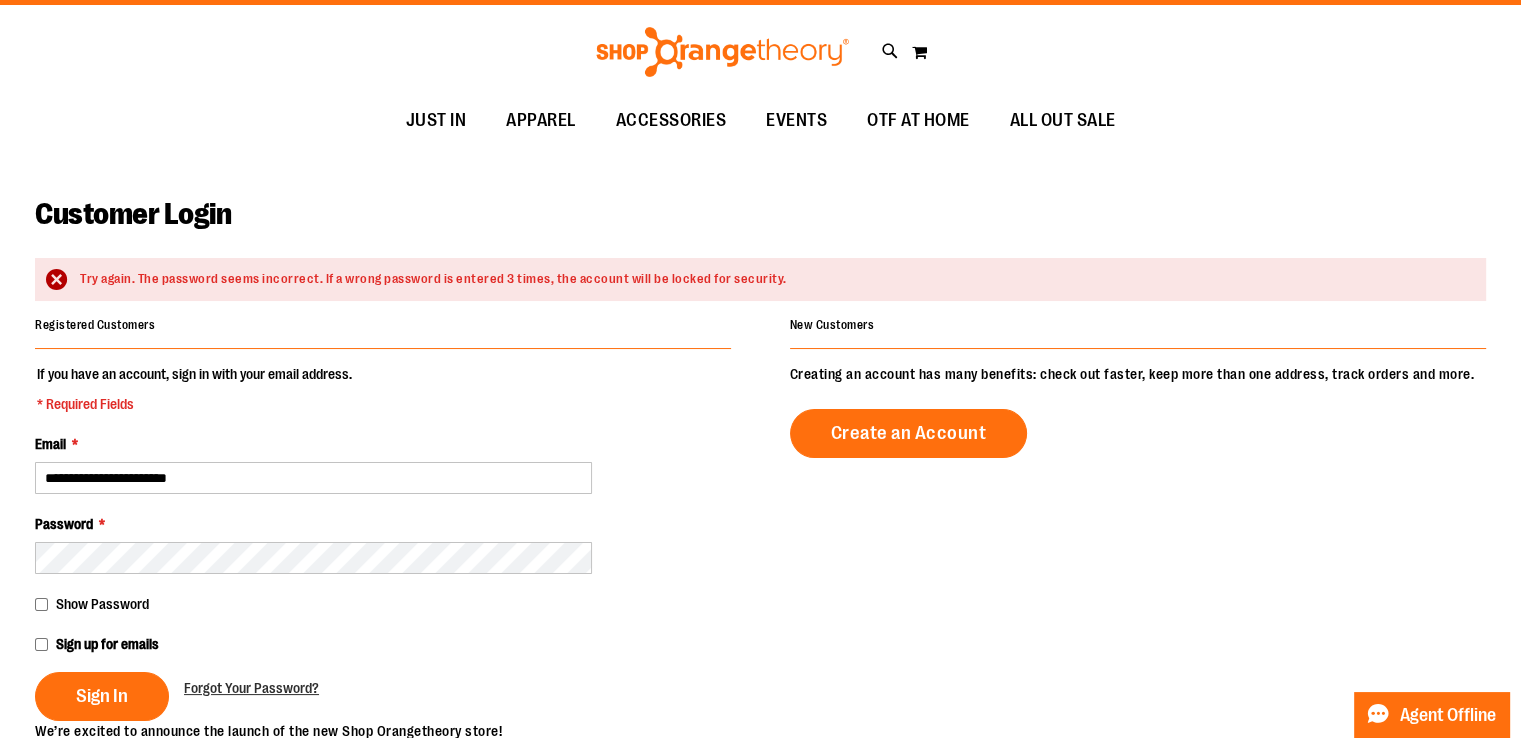 scroll, scrollTop: 0, scrollLeft: 0, axis: both 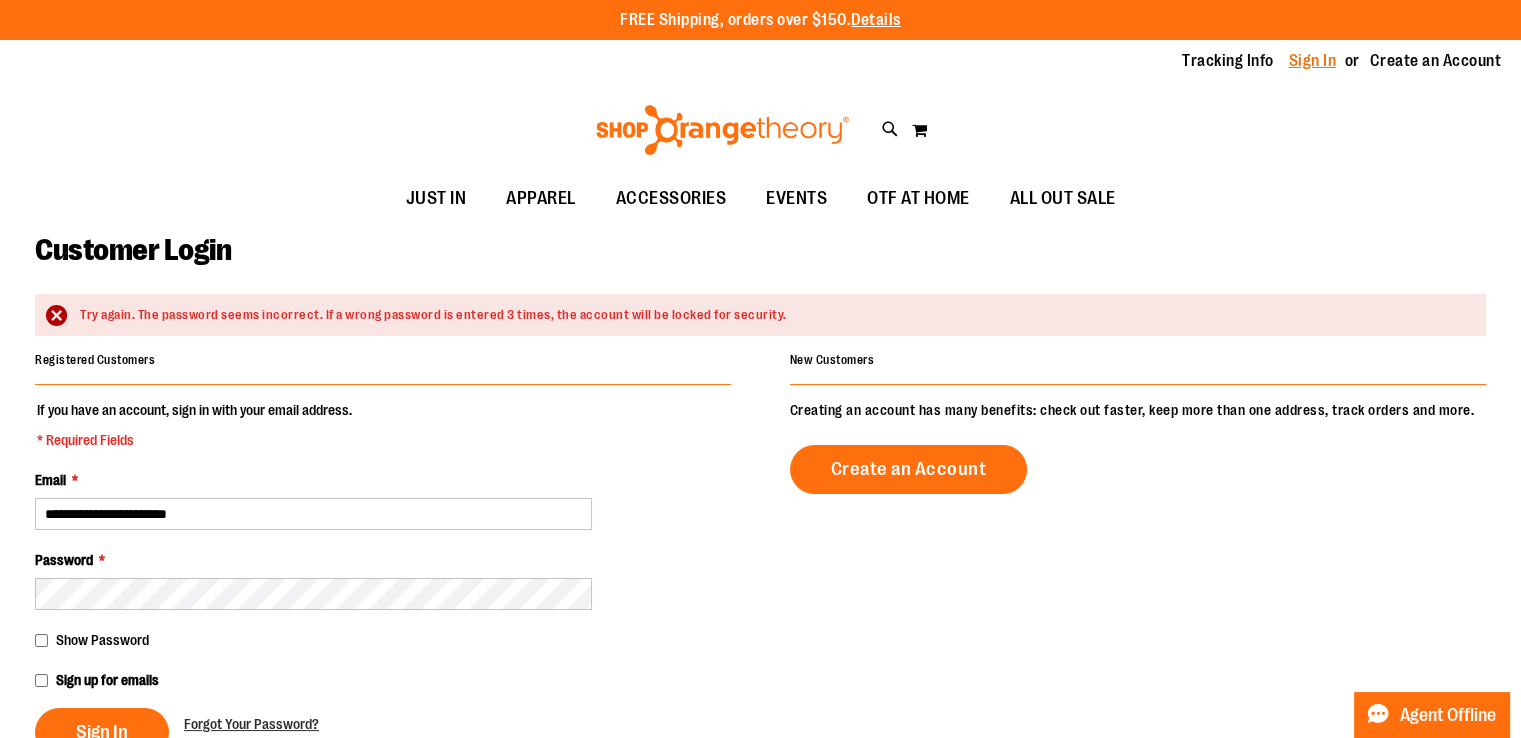 click on "Sign In" at bounding box center (1313, 61) 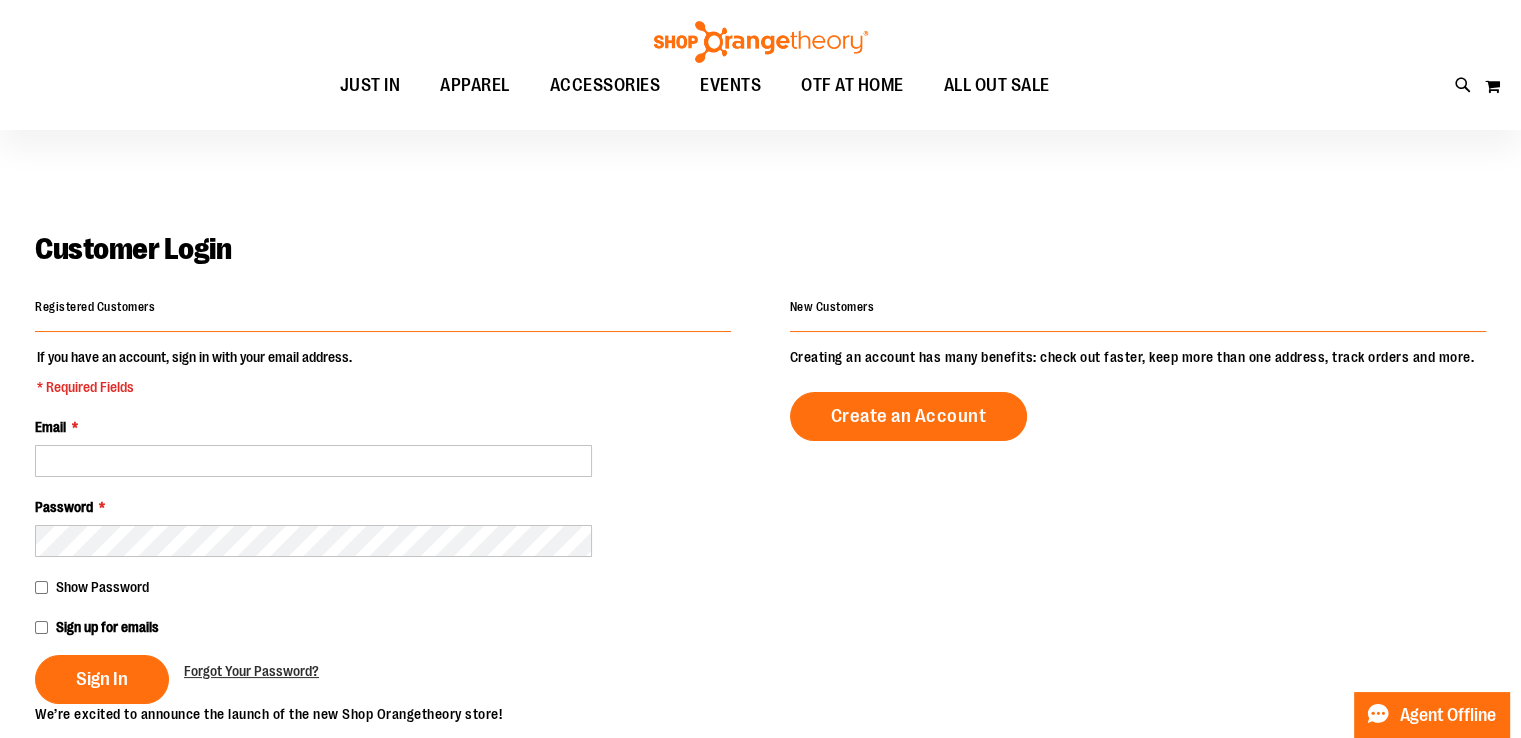 scroll, scrollTop: 100, scrollLeft: 0, axis: vertical 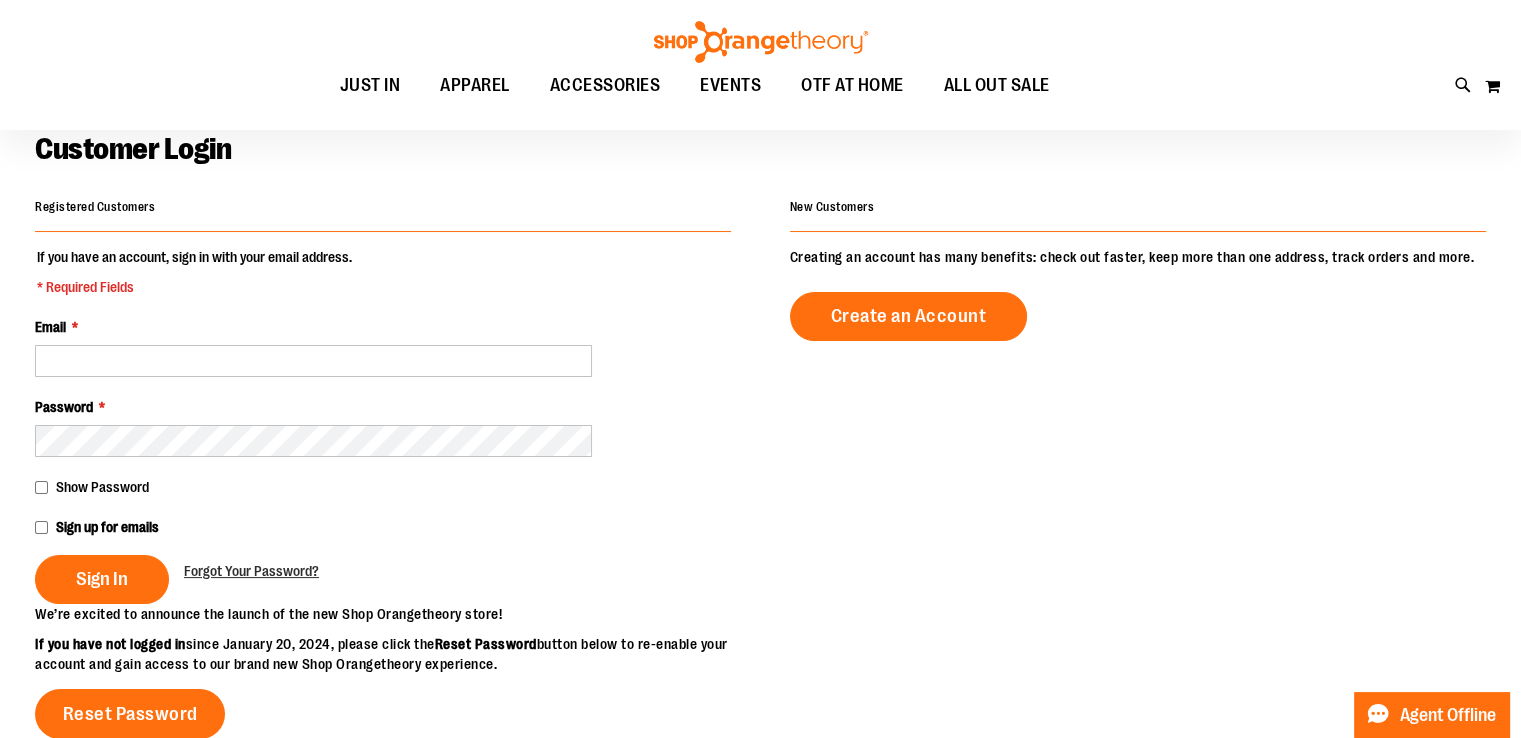 click at bounding box center [761, 42] 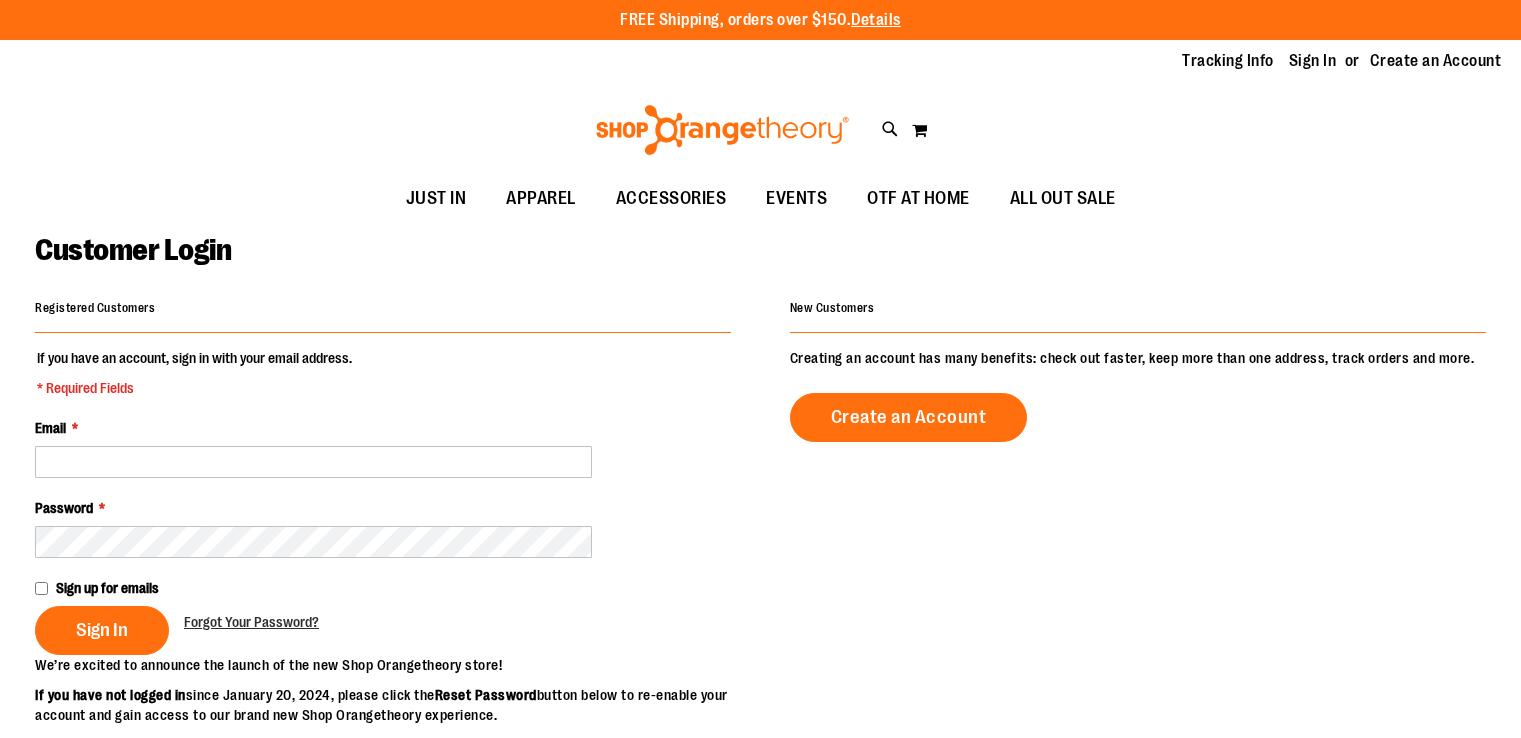 scroll, scrollTop: 100, scrollLeft: 0, axis: vertical 